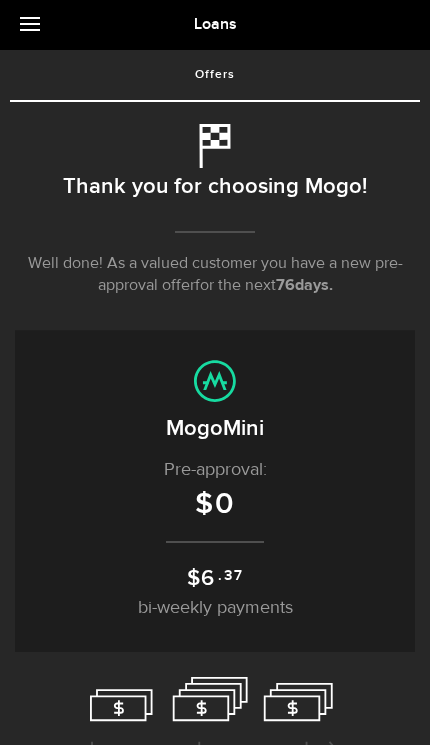 scroll, scrollTop: 58, scrollLeft: 0, axis: vertical 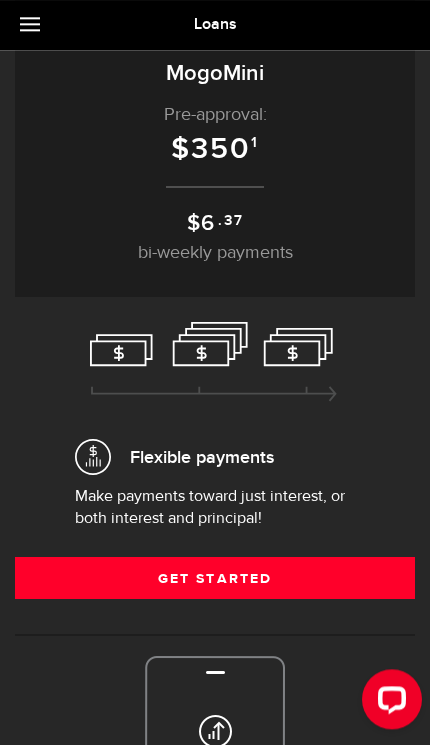click on "Borrow responsibly Get your pre-approved offer based on your financial history without impacting your credit score. Get my pre-approval Thank you for choosing Mogo! Well done! As a valued customer you have a new pre-approval offer  for the next  76  days.  until tomorrow.  that expires today.              Personal loan Borrow up to $ 350 With rates starting from  34.37 % APR See what you qualify for in just a few minutes No commitments and no impact to your credit score Qualified applicants receive offers in just minutes Online 24 hour approvals and cash in bank with no hidden fees Your previous offer Expired Your Offer Expired Expires on  Oct 21, 2025 MogoLiquid Installment loan Pre-approval for up to: $ 350 $ 6 .37
bi-weekly payments undefined  term at  34.37 % APR View Special Offer Consolidate your other debts into one easy payment Every payment you make lowers your balance Lower balance means more affordable payments Customize your loan options Your previous offer Expired Your Offer Expired Expires on" at bounding box center (215, 566) 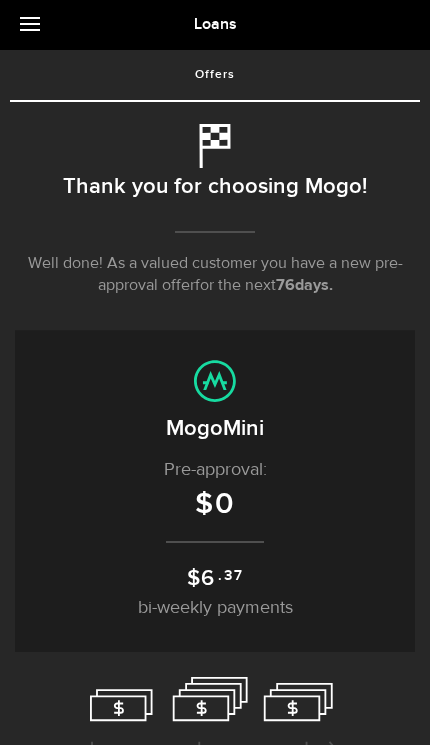 scroll, scrollTop: 108, scrollLeft: 0, axis: vertical 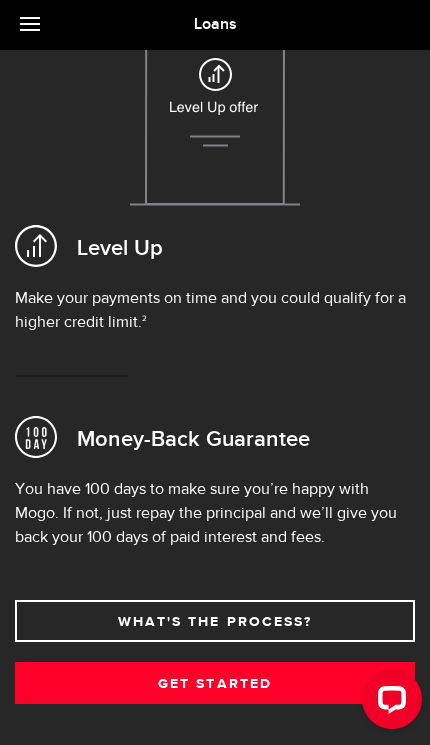 click on "Get Started" at bounding box center (215, 683) 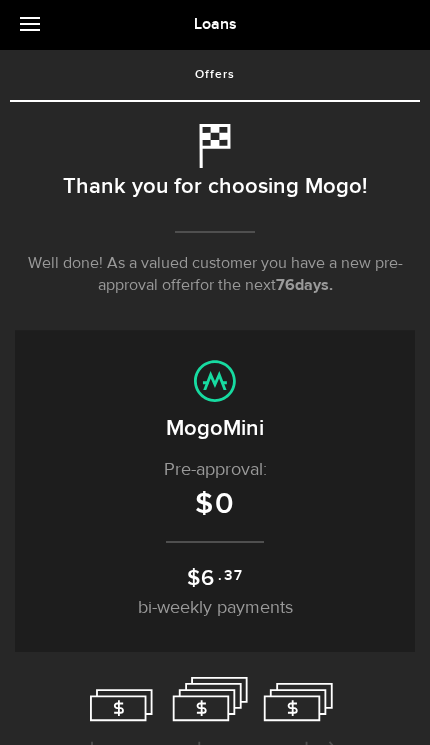 scroll, scrollTop: 58, scrollLeft: 0, axis: vertical 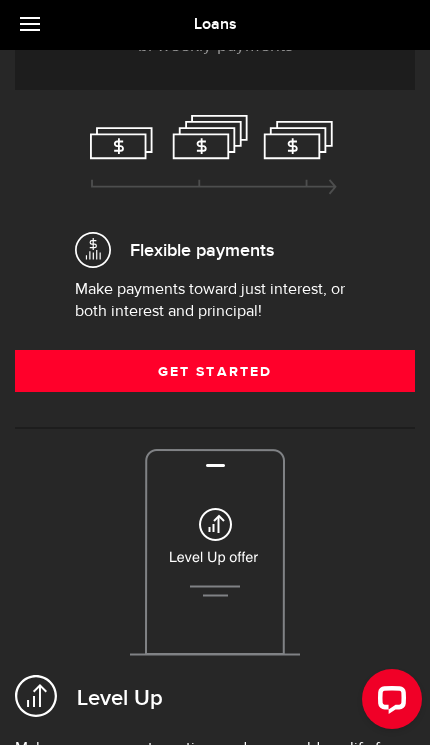 click on "Get Started" at bounding box center (215, 371) 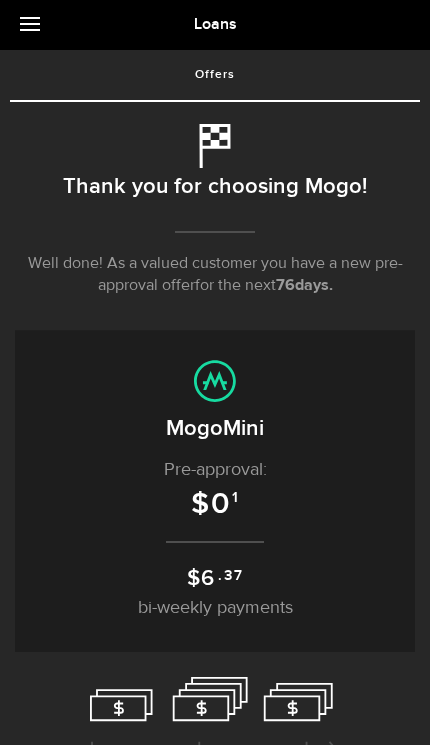 scroll, scrollTop: 58, scrollLeft: 0, axis: vertical 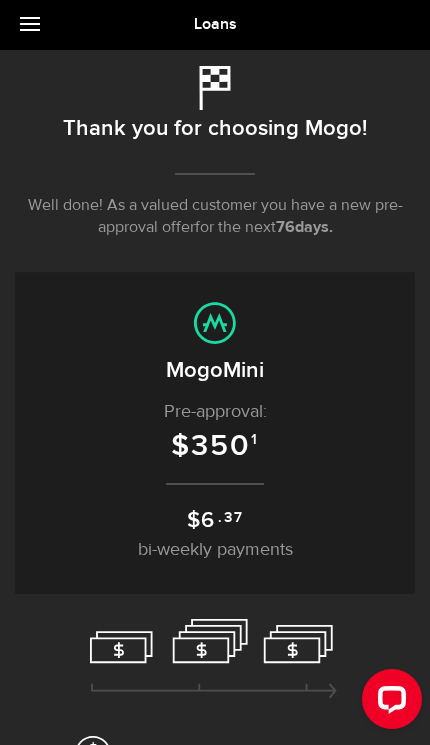 click at bounding box center (35, 25) 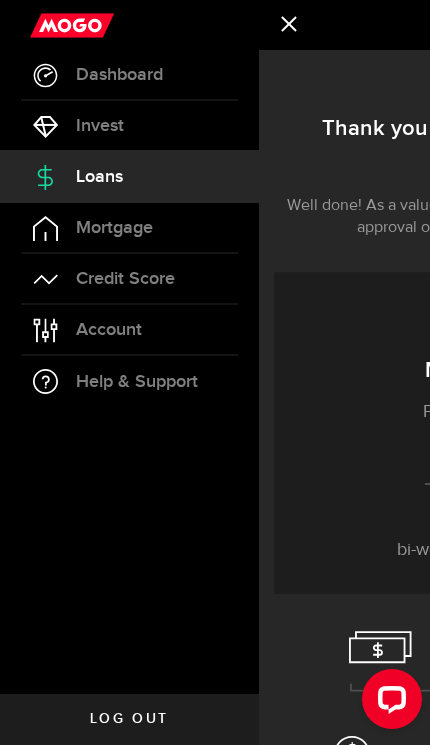click on "Dashboard" at bounding box center [119, 75] 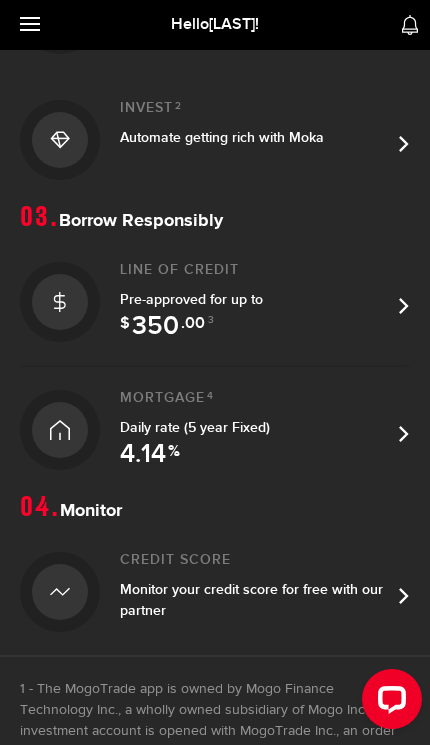 scroll, scrollTop: 578, scrollLeft: 0, axis: vertical 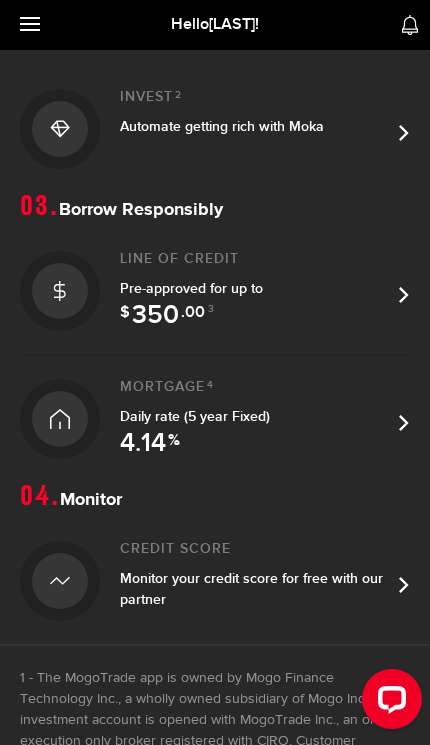 click on "Line of credit Pre-approved for up to
$
350
.00
3" at bounding box center (255, 291) 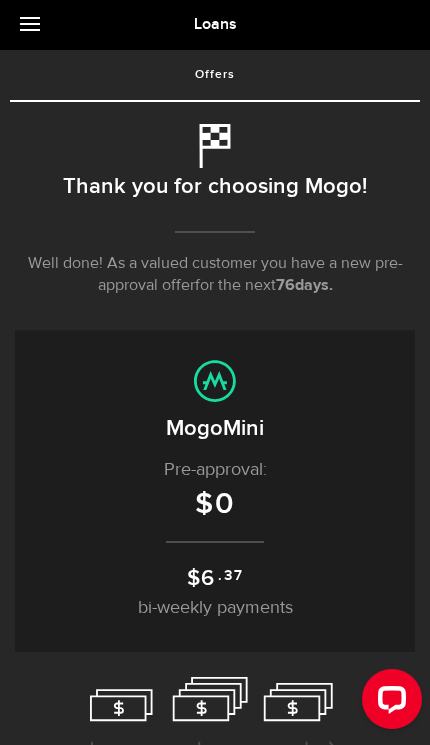 scroll, scrollTop: 58, scrollLeft: 0, axis: vertical 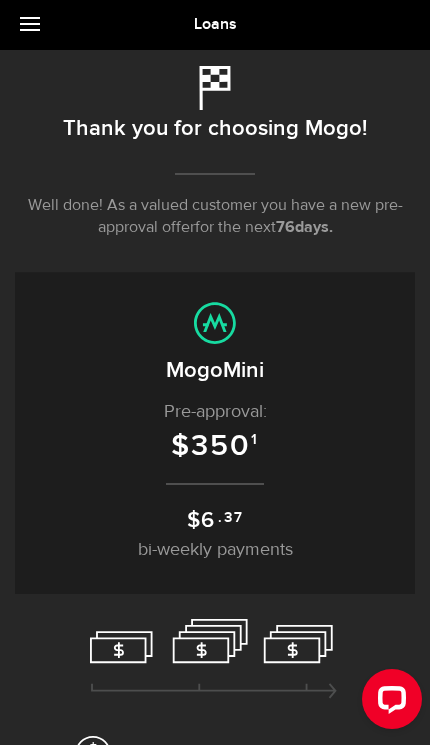 click 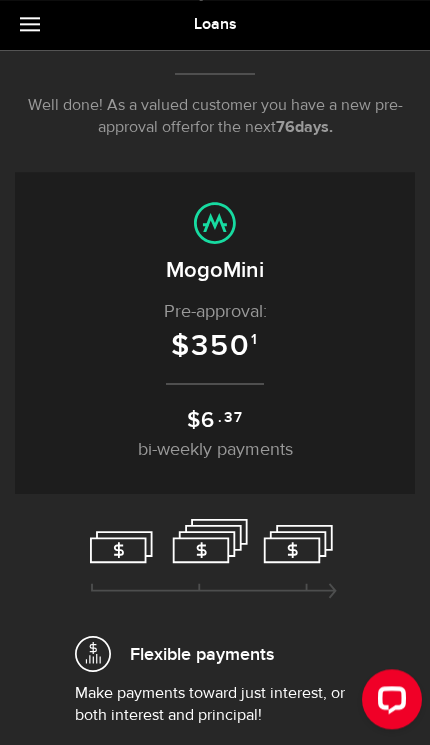 scroll, scrollTop: 155, scrollLeft: 0, axis: vertical 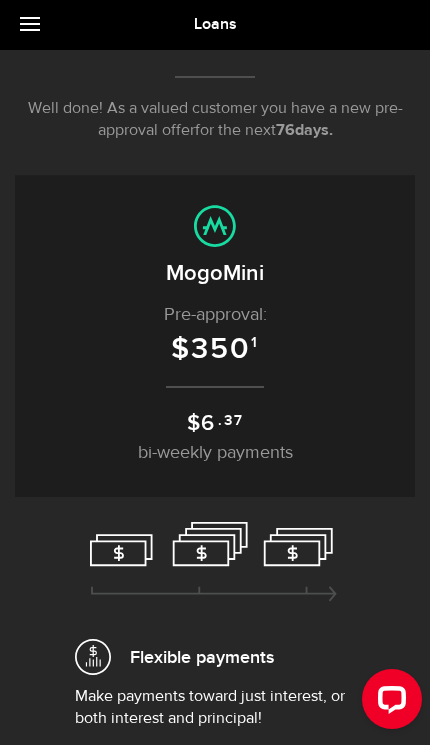 click on "MogoMini" at bounding box center (215, 273) 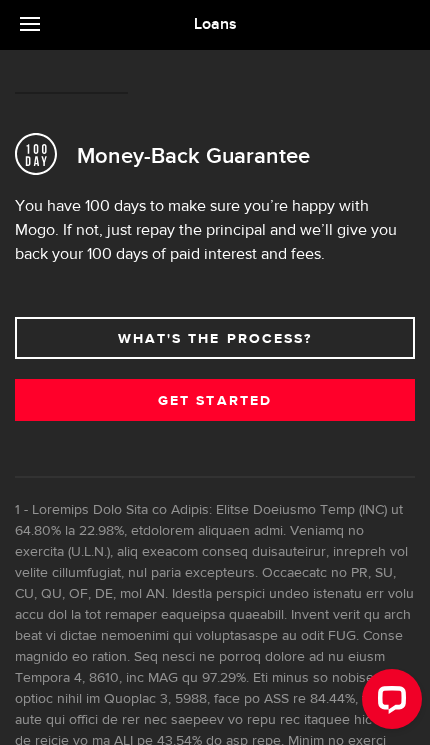 click on "What's the process?" at bounding box center [215, 338] 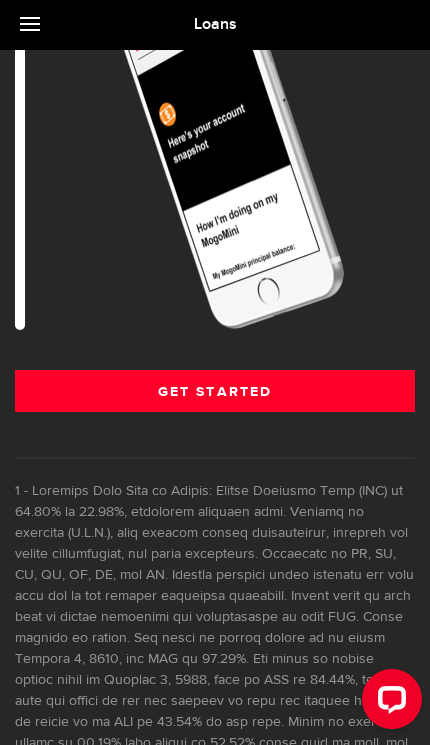 scroll, scrollTop: 1674, scrollLeft: 0, axis: vertical 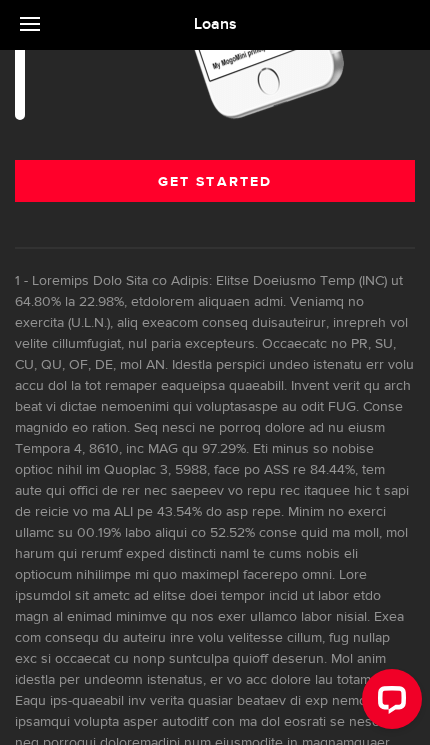 click on "Get Started" at bounding box center [215, 181] 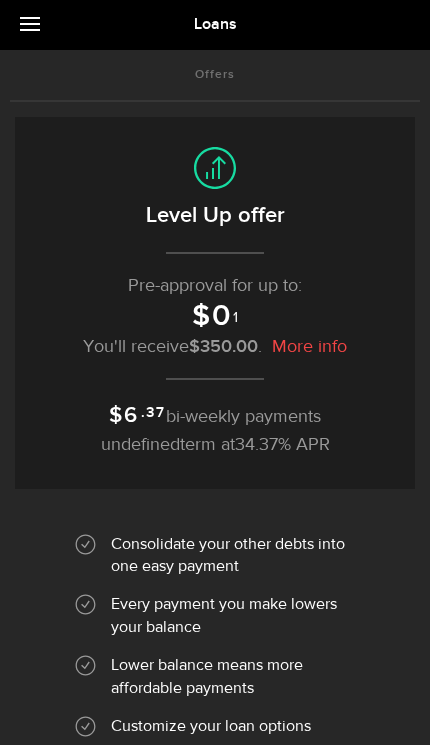 scroll, scrollTop: 0, scrollLeft: 0, axis: both 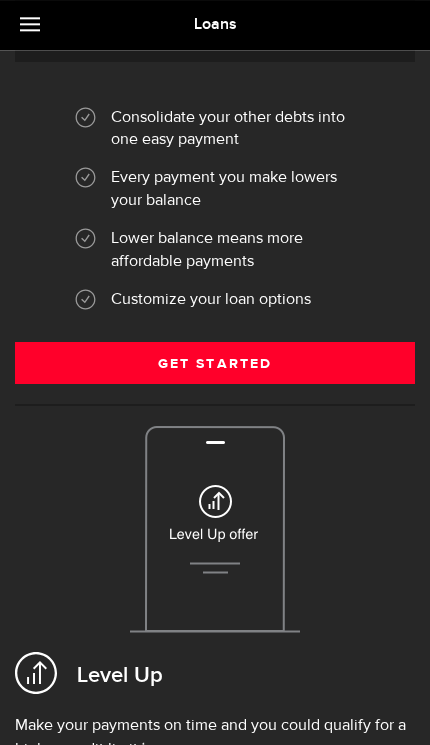 click on "Get Started" at bounding box center [215, 363] 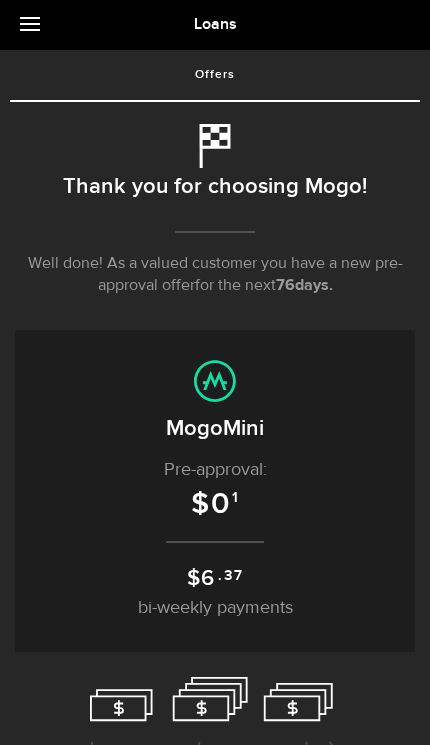 scroll, scrollTop: 58, scrollLeft: 0, axis: vertical 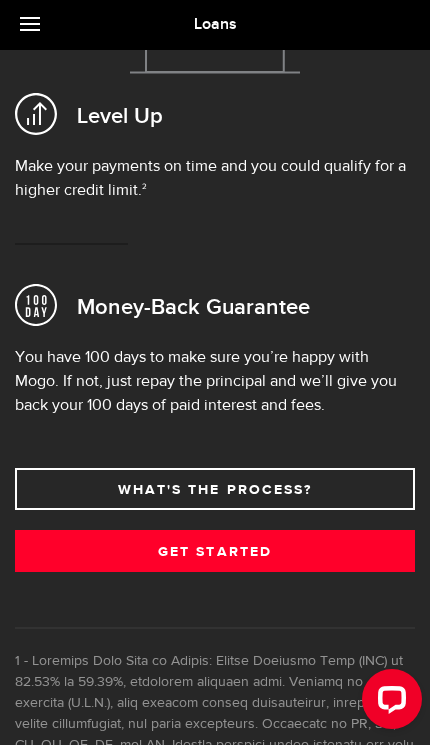click on "What's the process?" at bounding box center (215, 489) 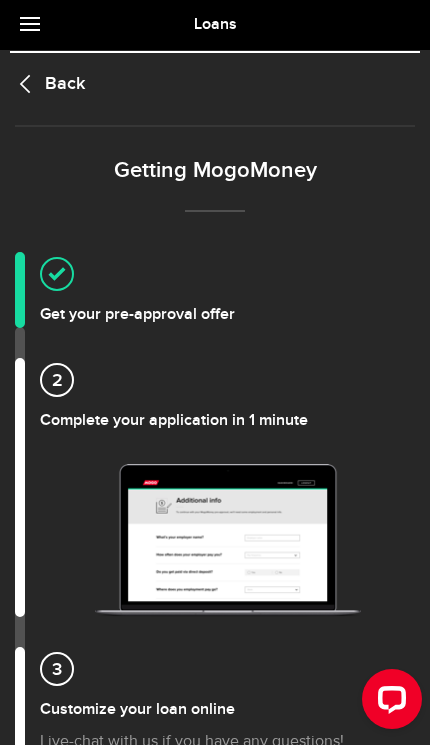 scroll, scrollTop: 40, scrollLeft: 0, axis: vertical 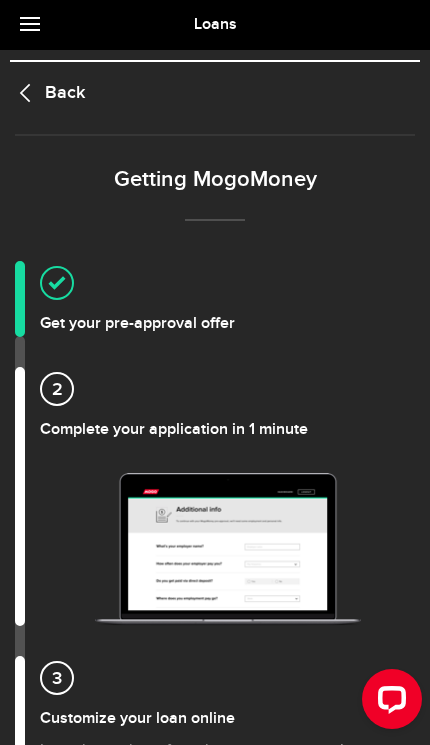 click on "Complete your application in 1 minute" at bounding box center [227, 405] 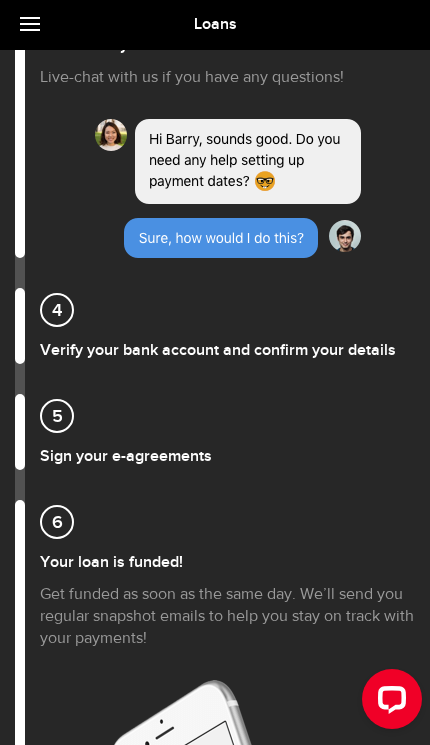 scroll, scrollTop: 713, scrollLeft: 0, axis: vertical 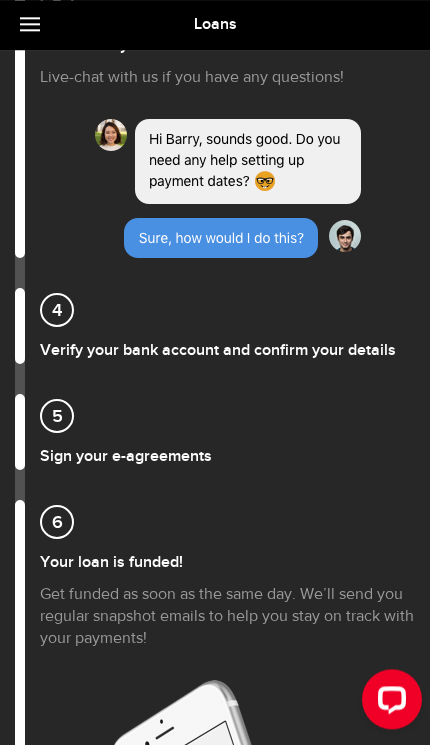 click at bounding box center (228, 188) 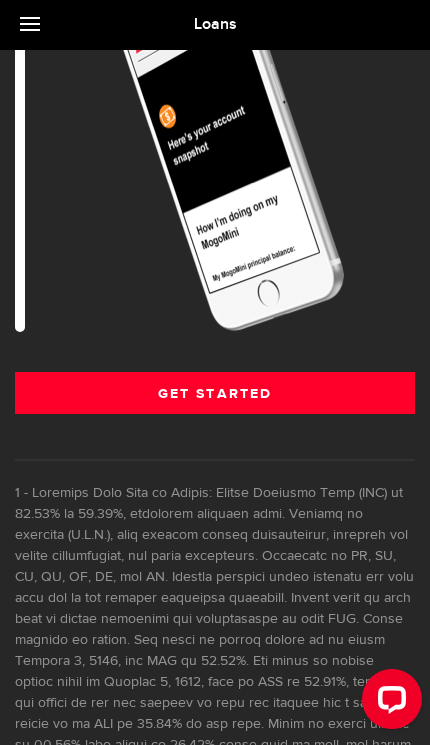 scroll, scrollTop: 1492, scrollLeft: 0, axis: vertical 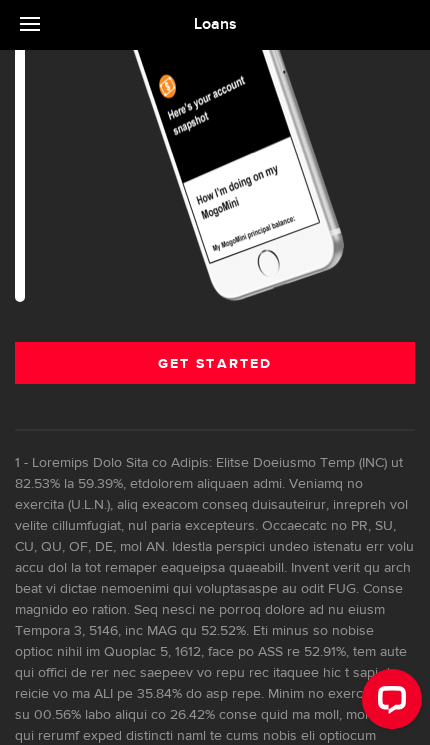 click on "Get Started" at bounding box center [215, 363] 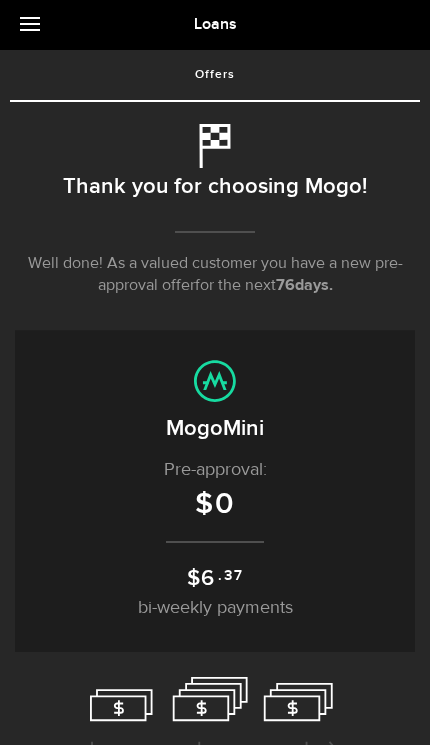 scroll, scrollTop: 58, scrollLeft: 0, axis: vertical 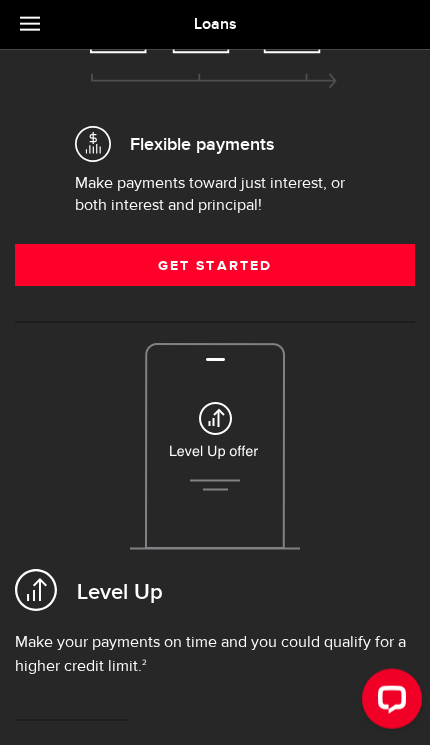 click on "Get Started" at bounding box center [215, 265] 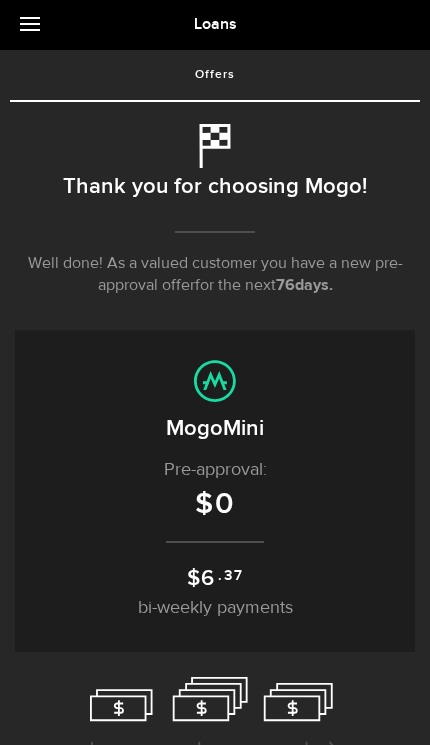 scroll, scrollTop: 58, scrollLeft: 0, axis: vertical 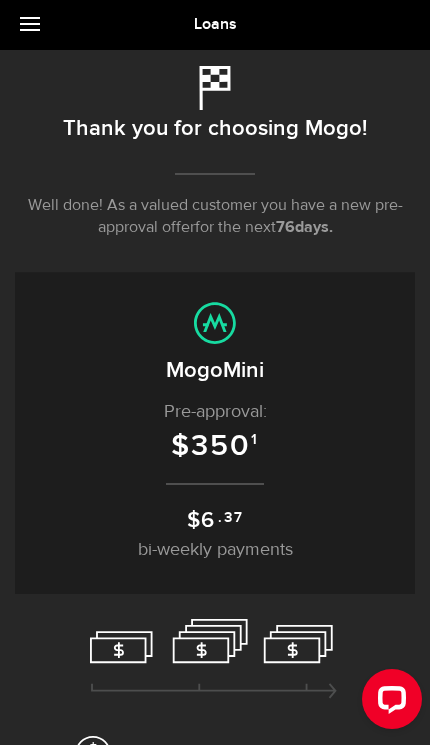 click 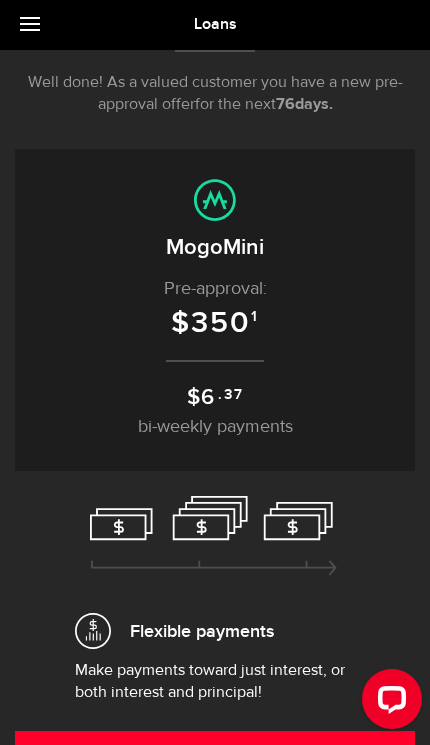 scroll, scrollTop: 181, scrollLeft: 0, axis: vertical 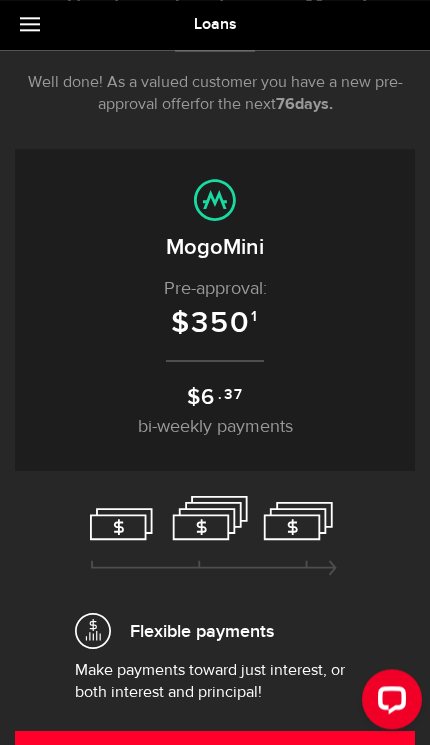 click on "350" at bounding box center (221, 323) 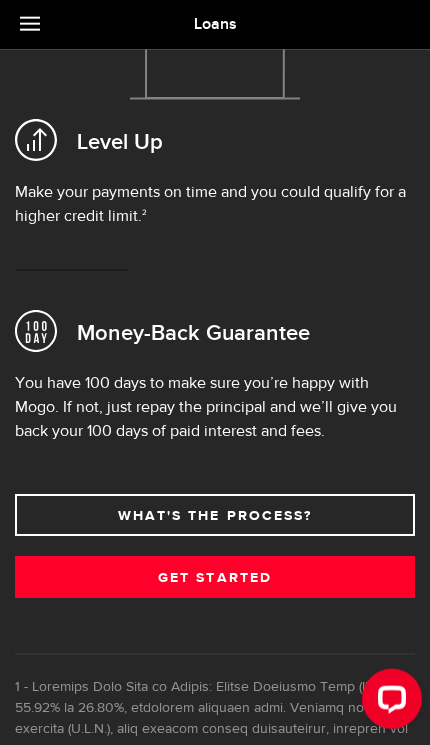 scroll, scrollTop: 1119, scrollLeft: 0, axis: vertical 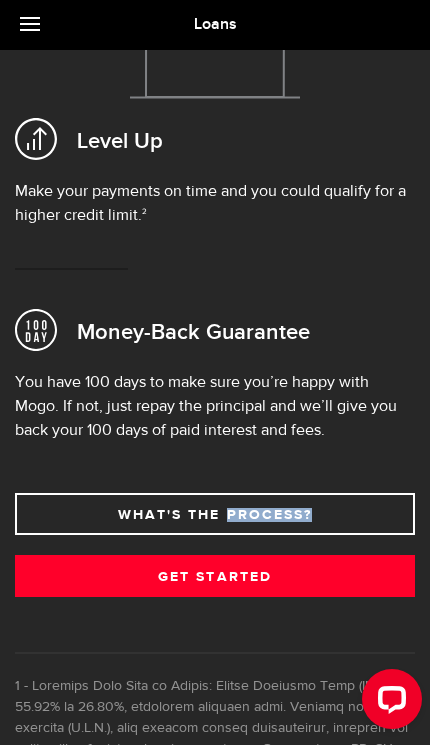 click on "Get Started" at bounding box center [215, 576] 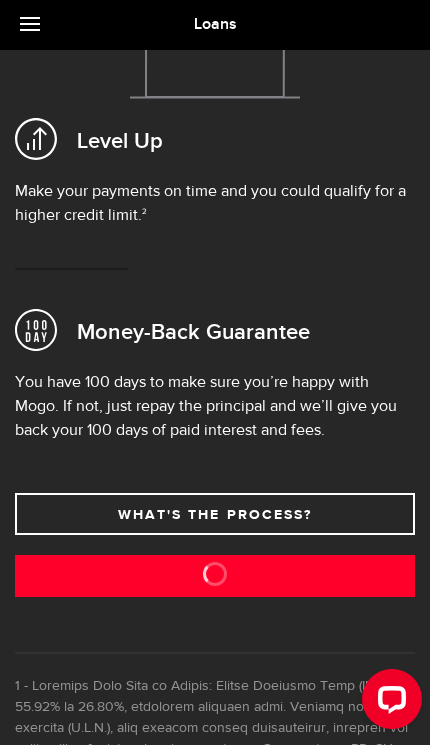 click on "Get Started" at bounding box center [215, 576] 